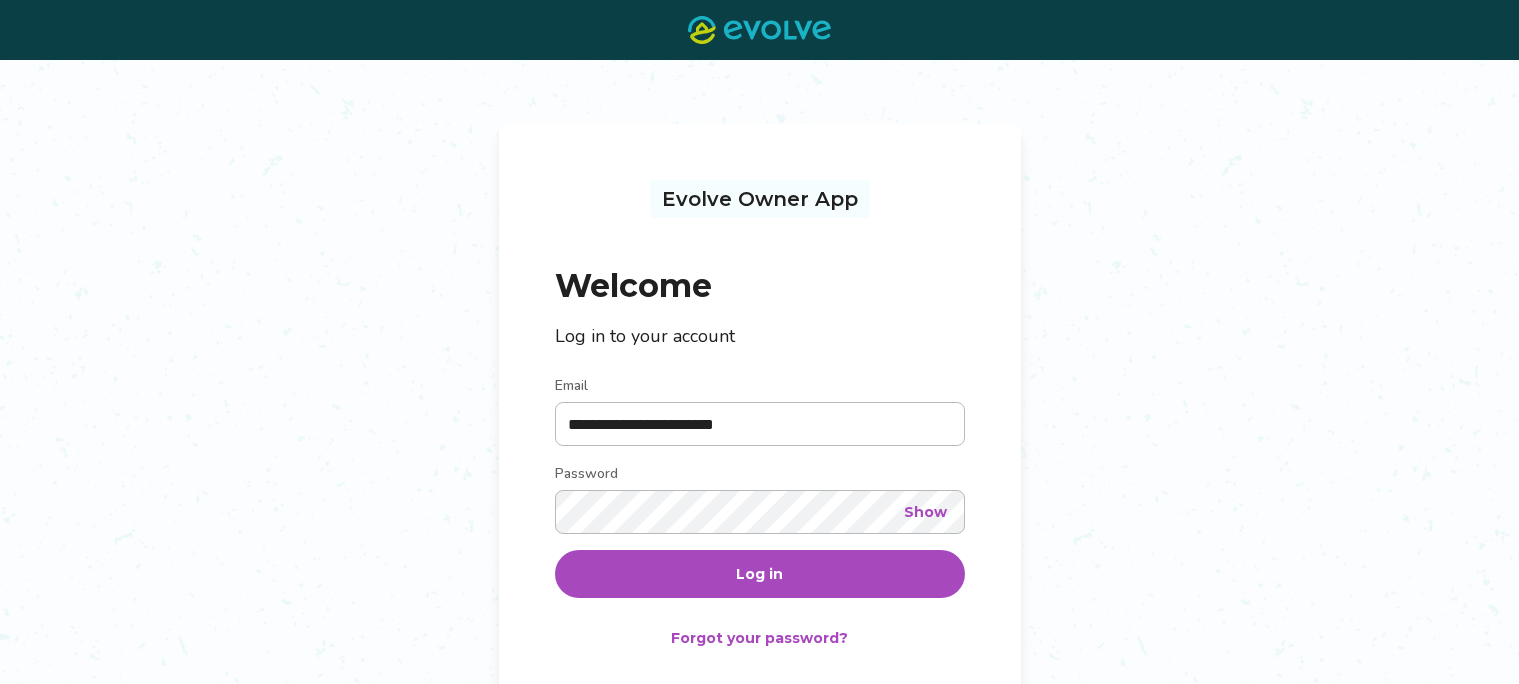 scroll, scrollTop: 0, scrollLeft: 0, axis: both 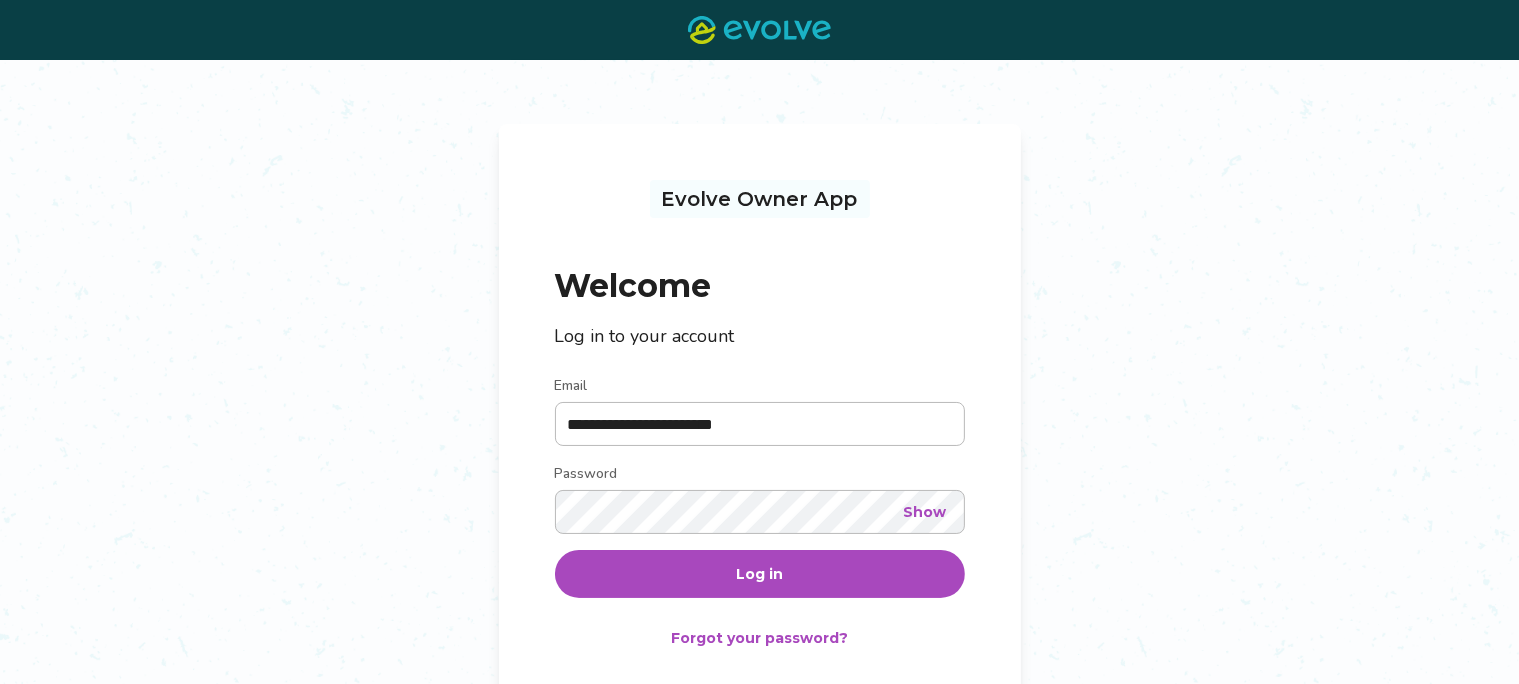 click on "Show" at bounding box center (925, 512) 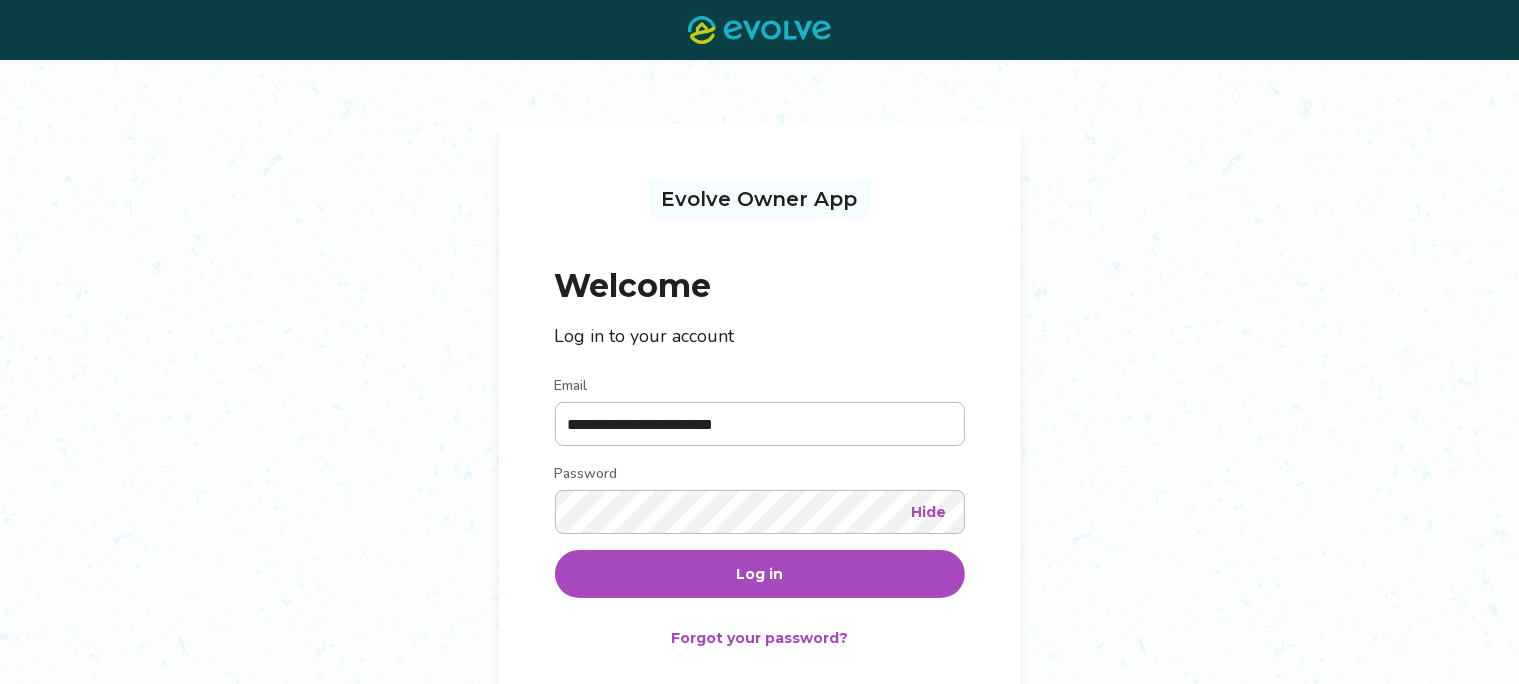 click on "Log in" at bounding box center [759, 574] 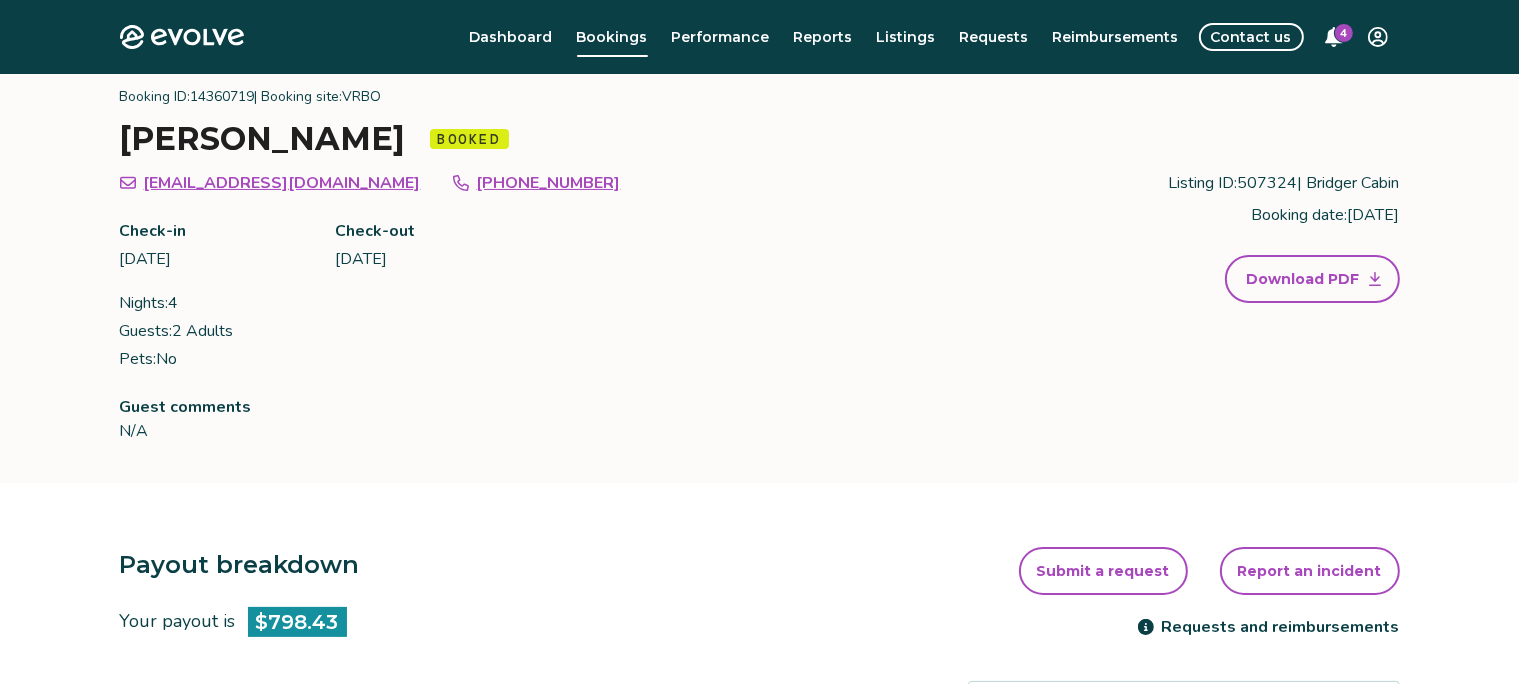 scroll, scrollTop: 0, scrollLeft: 0, axis: both 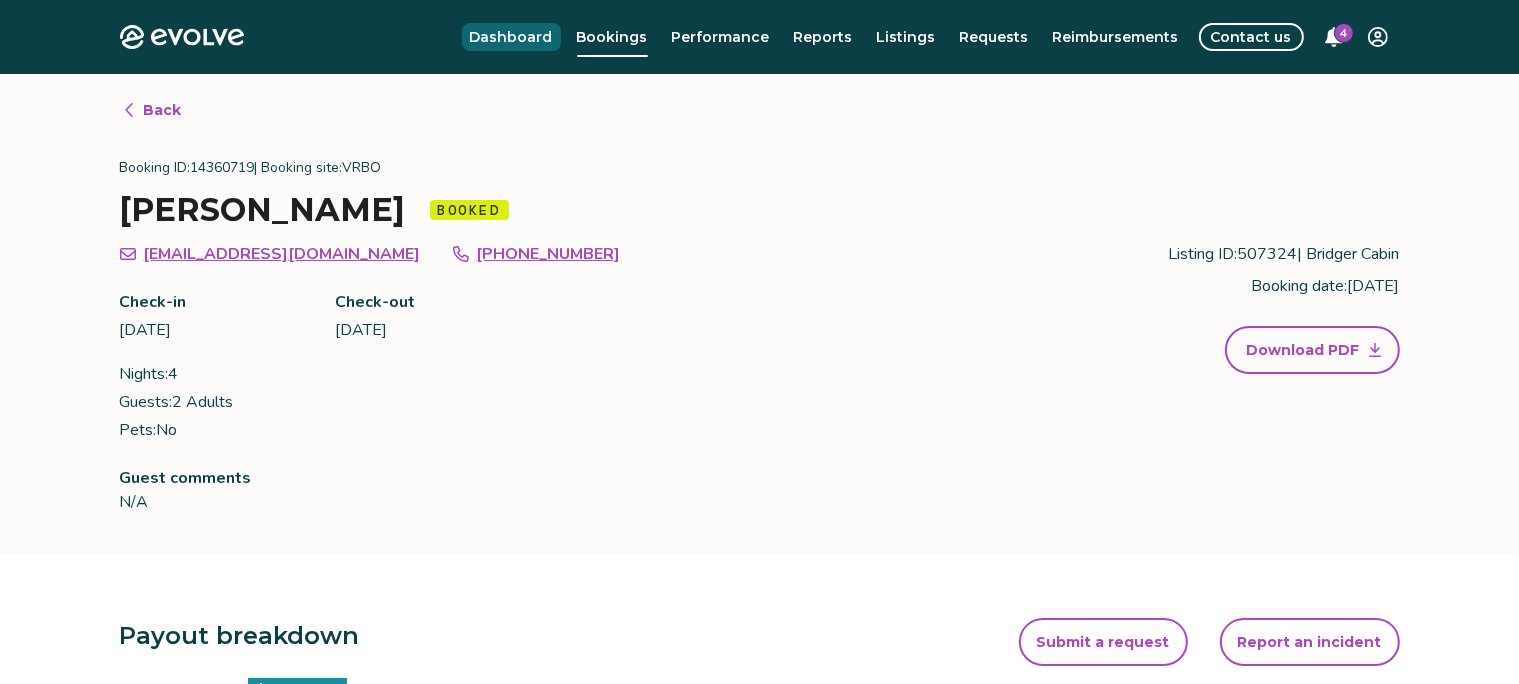 click on "Dashboard" at bounding box center [511, 37] 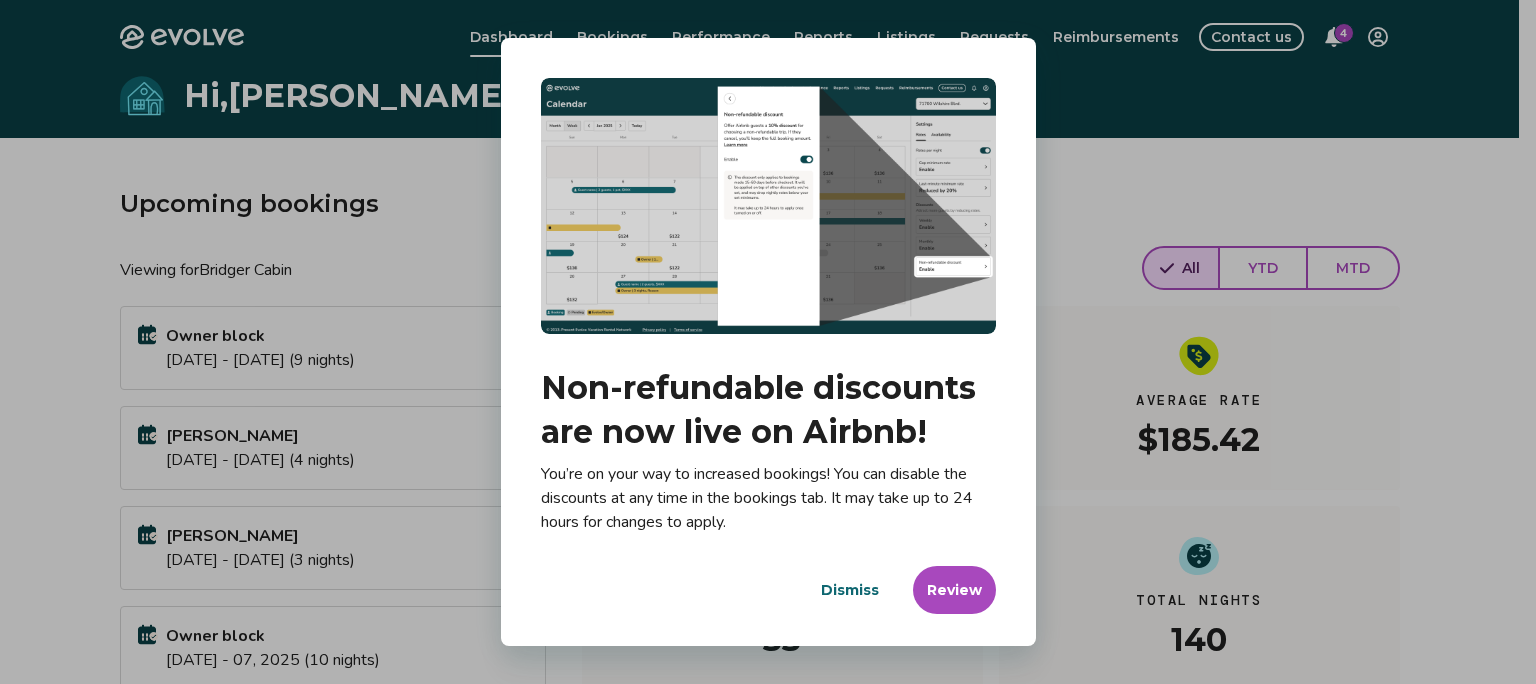click on "Dismiss" at bounding box center (850, 590) 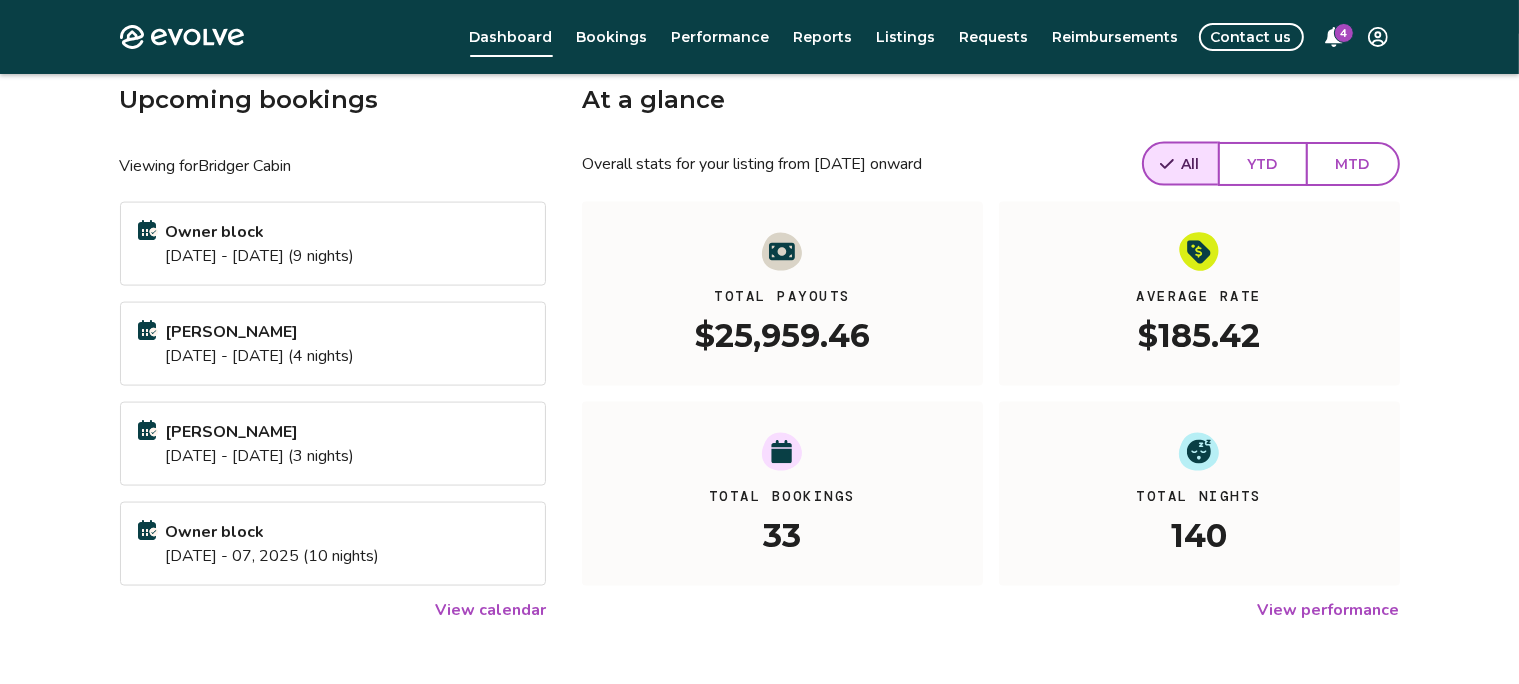 scroll, scrollTop: 105, scrollLeft: 0, axis: vertical 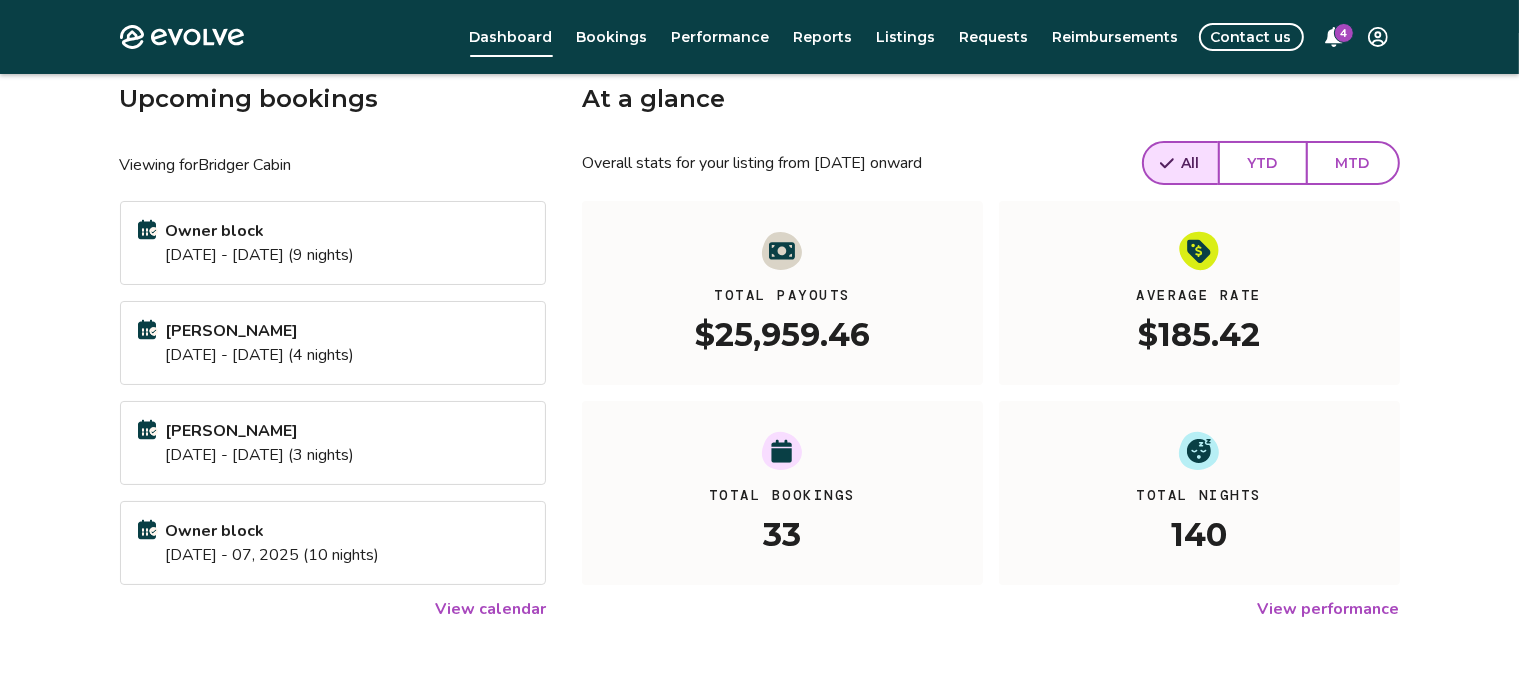 click on "View calendar" at bounding box center [490, 609] 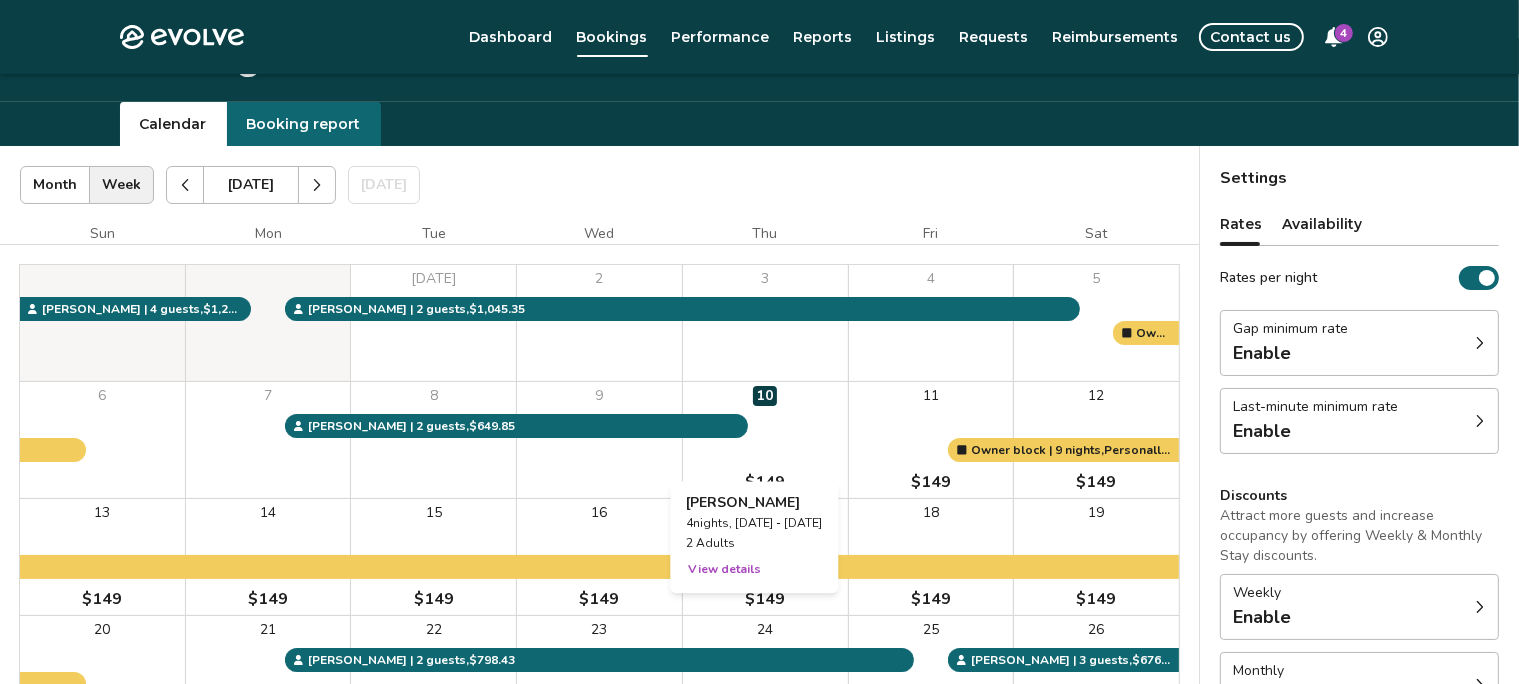 scroll, scrollTop: 33, scrollLeft: 0, axis: vertical 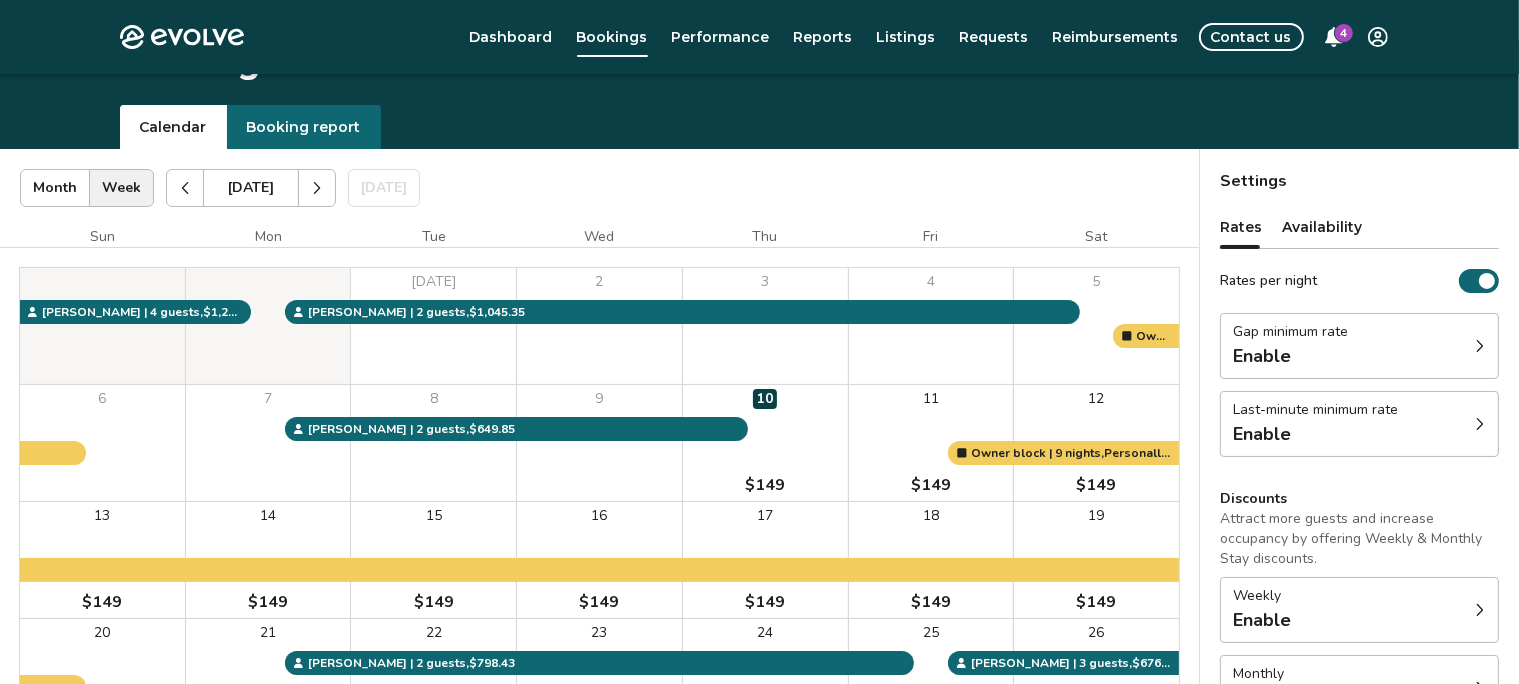 click at bounding box center [317, 188] 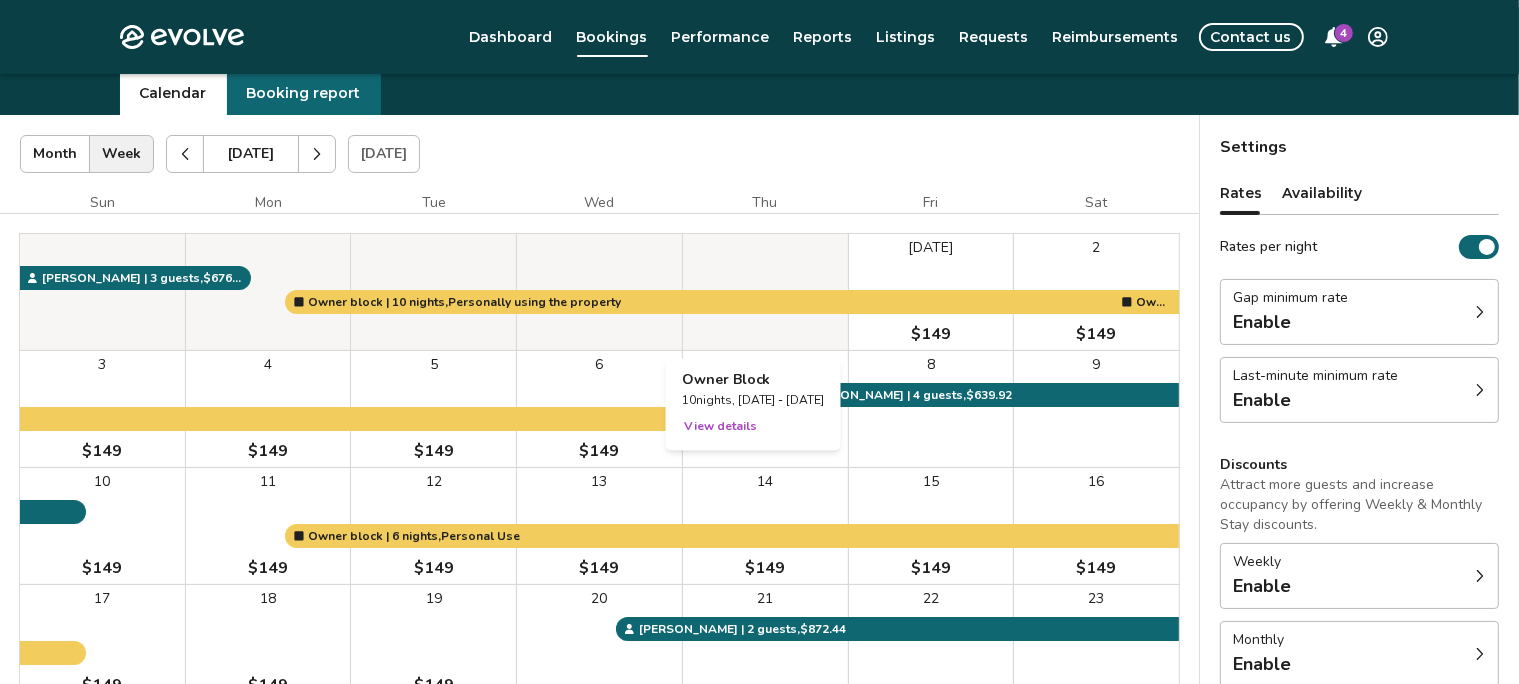 scroll, scrollTop: 0, scrollLeft: 0, axis: both 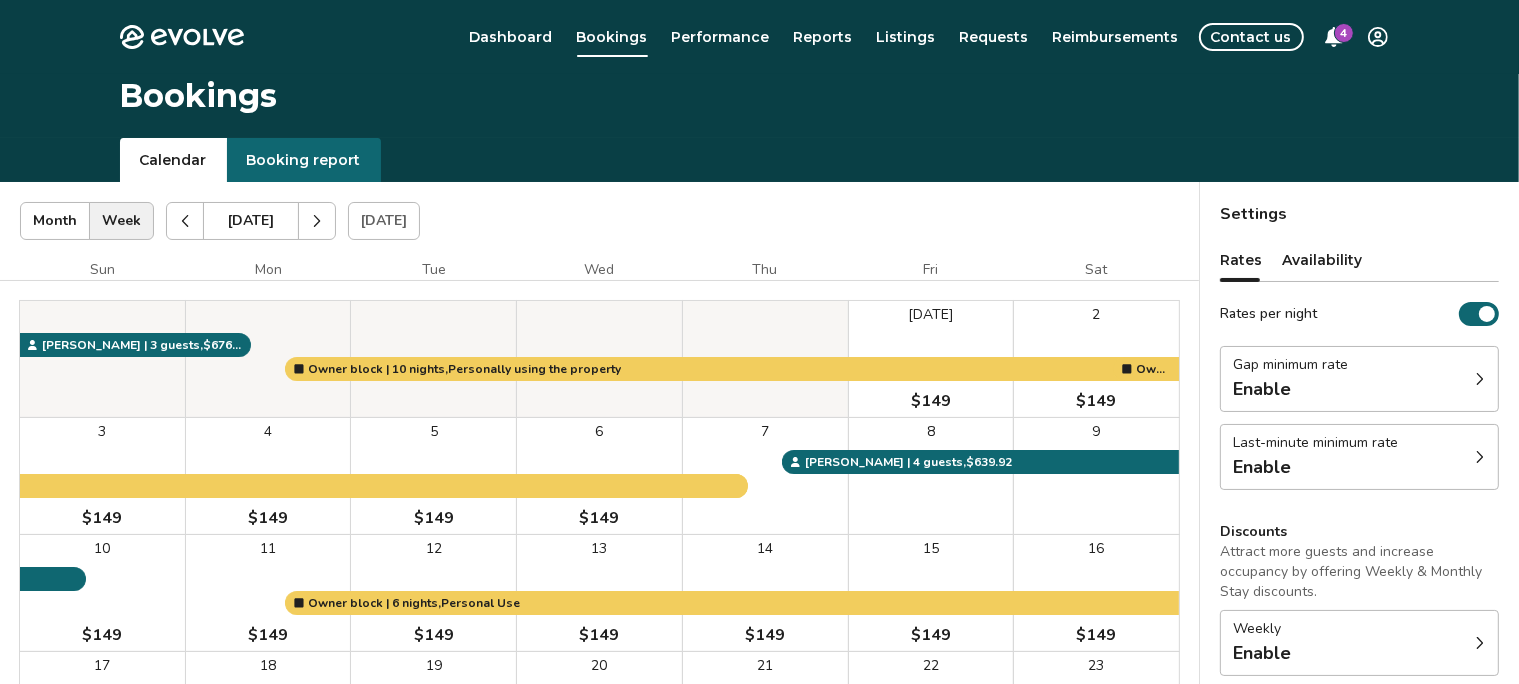 click at bounding box center [317, 221] 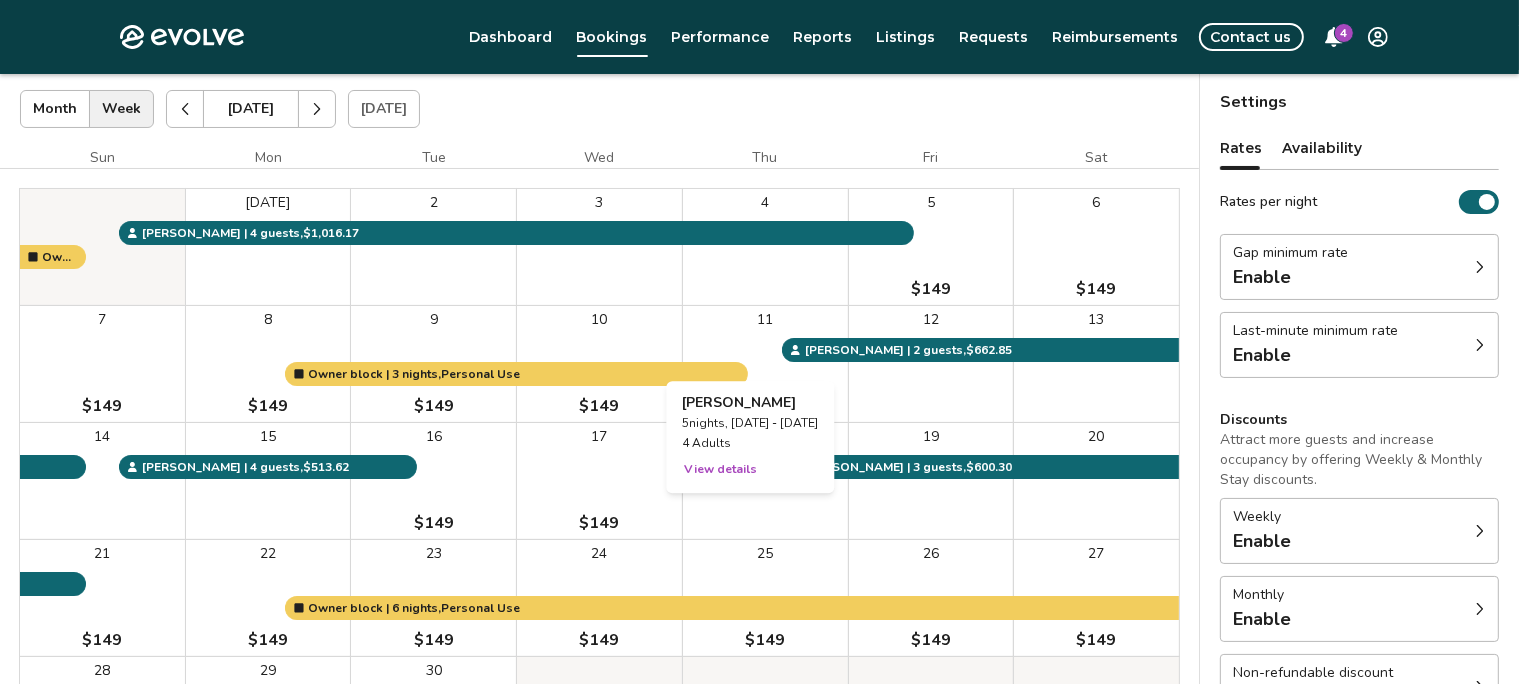 scroll, scrollTop: 0, scrollLeft: 0, axis: both 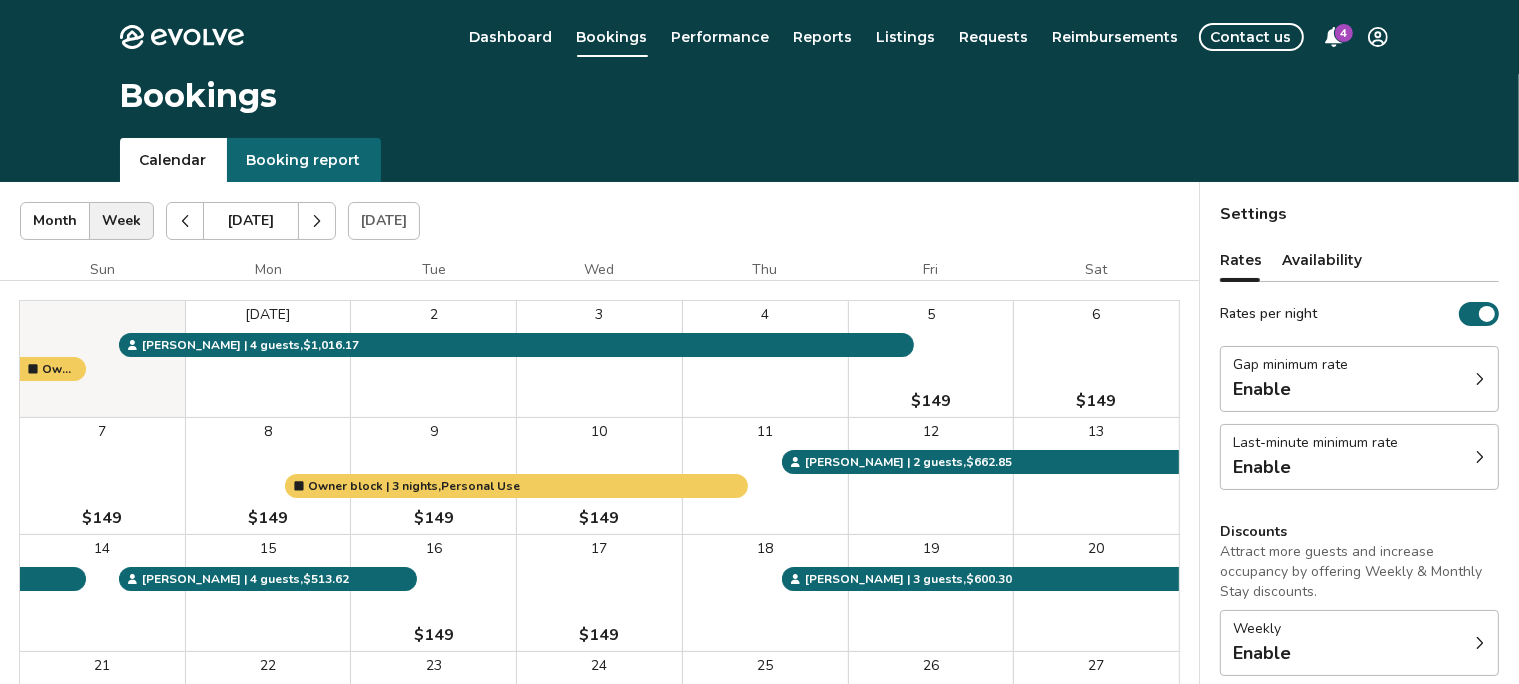 click 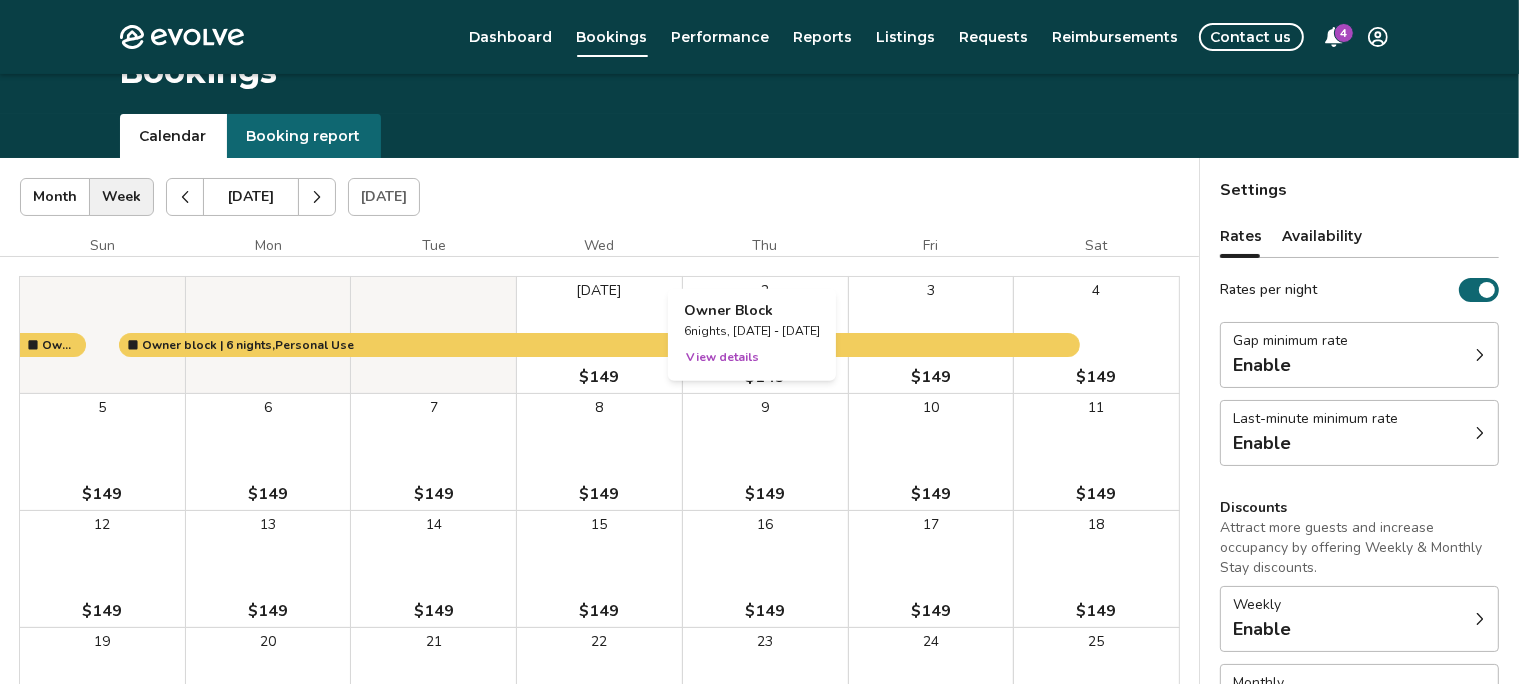 scroll, scrollTop: 0, scrollLeft: 0, axis: both 